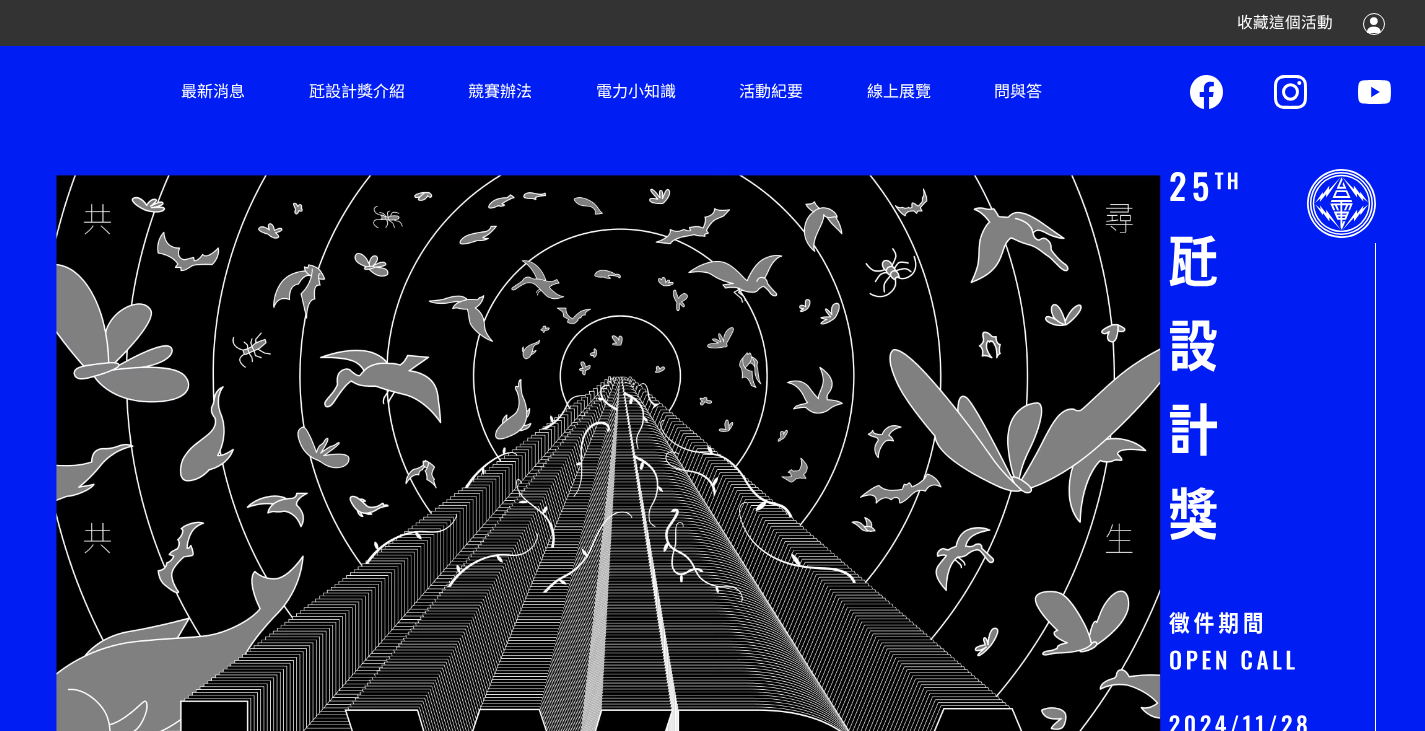 scroll, scrollTop: 0, scrollLeft: 0, axis: both 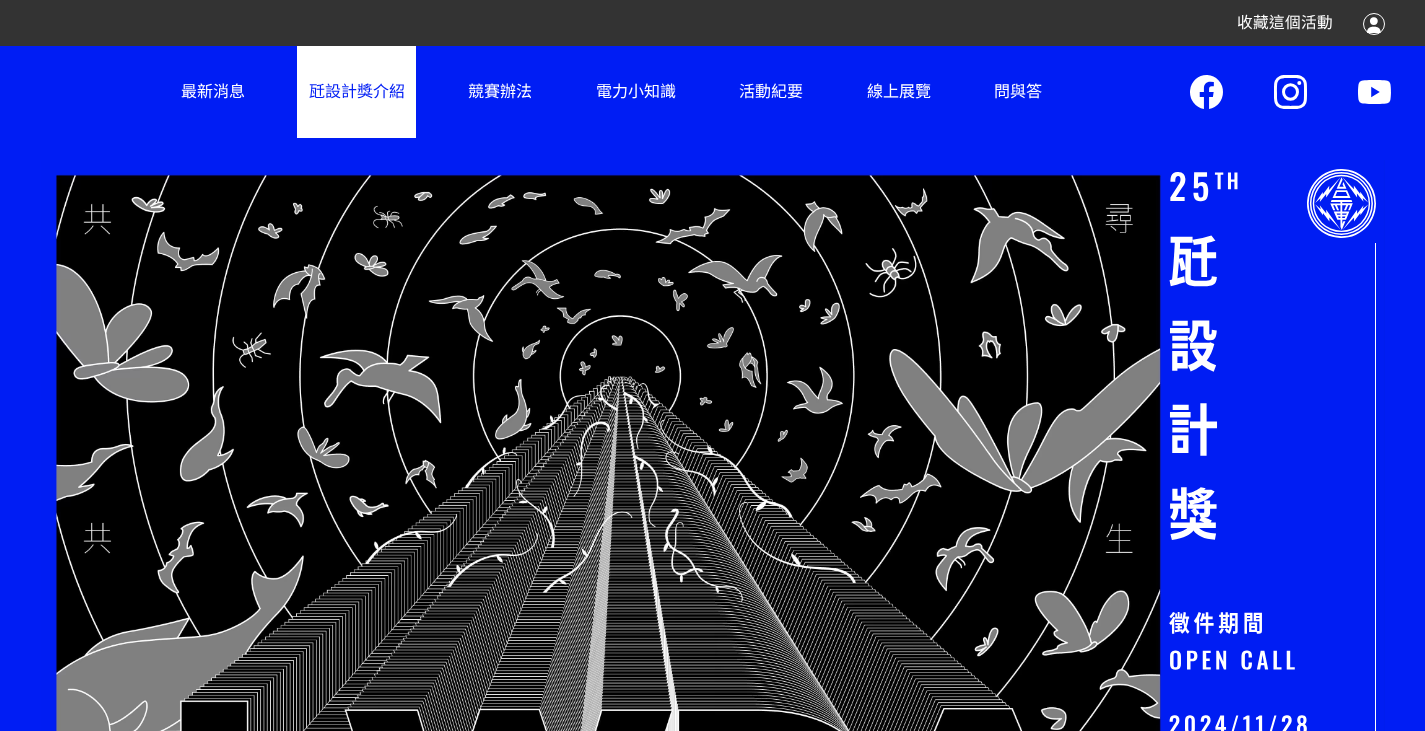 click on "瓩設計獎介紹" at bounding box center (356, 91) 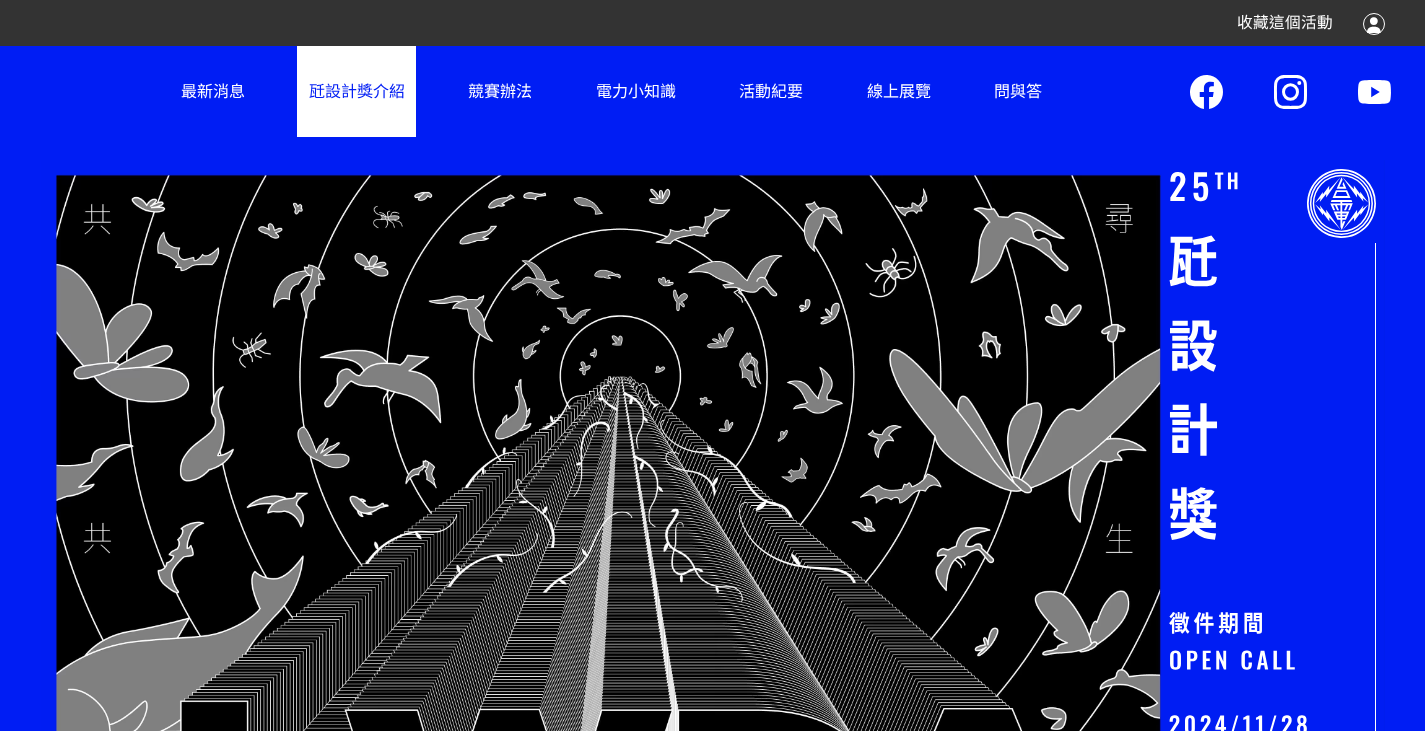 scroll, scrollTop: 0, scrollLeft: 0, axis: both 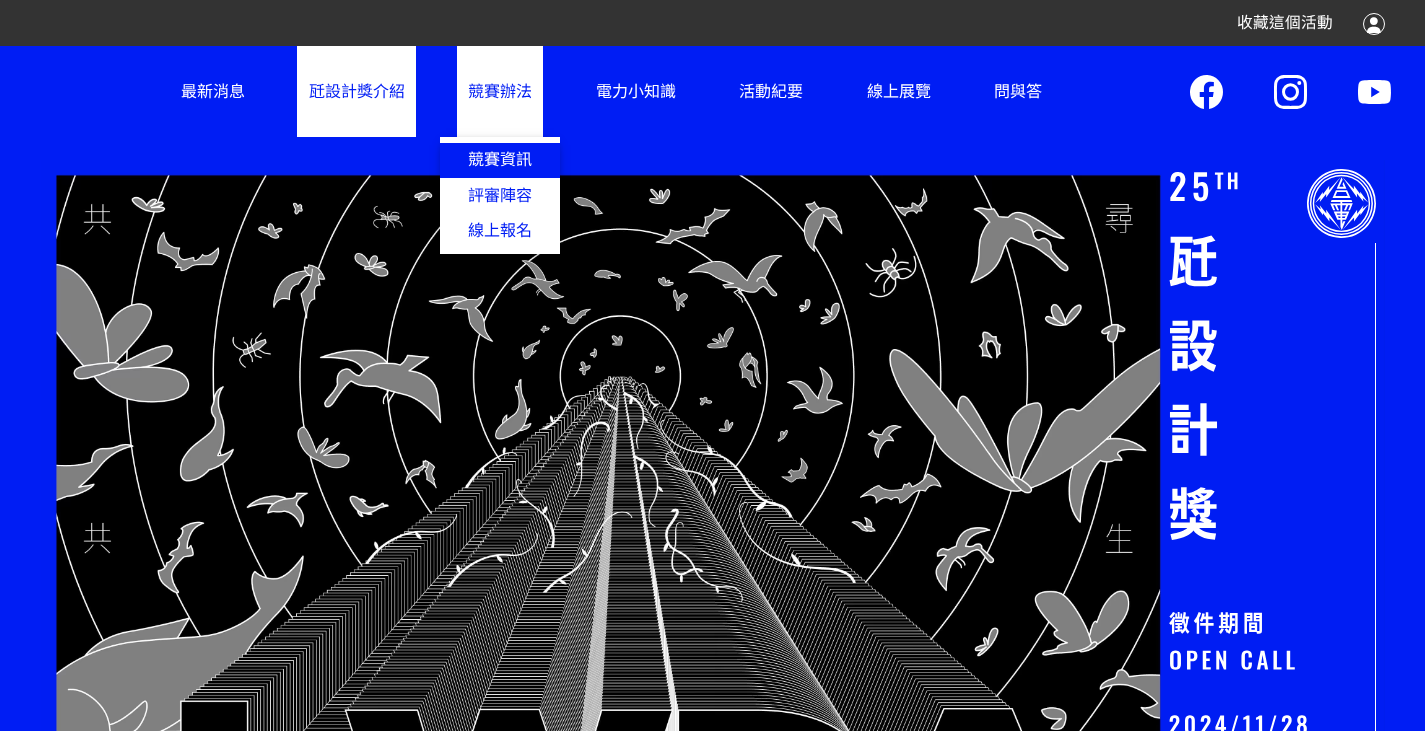 click on "競賽資訊" 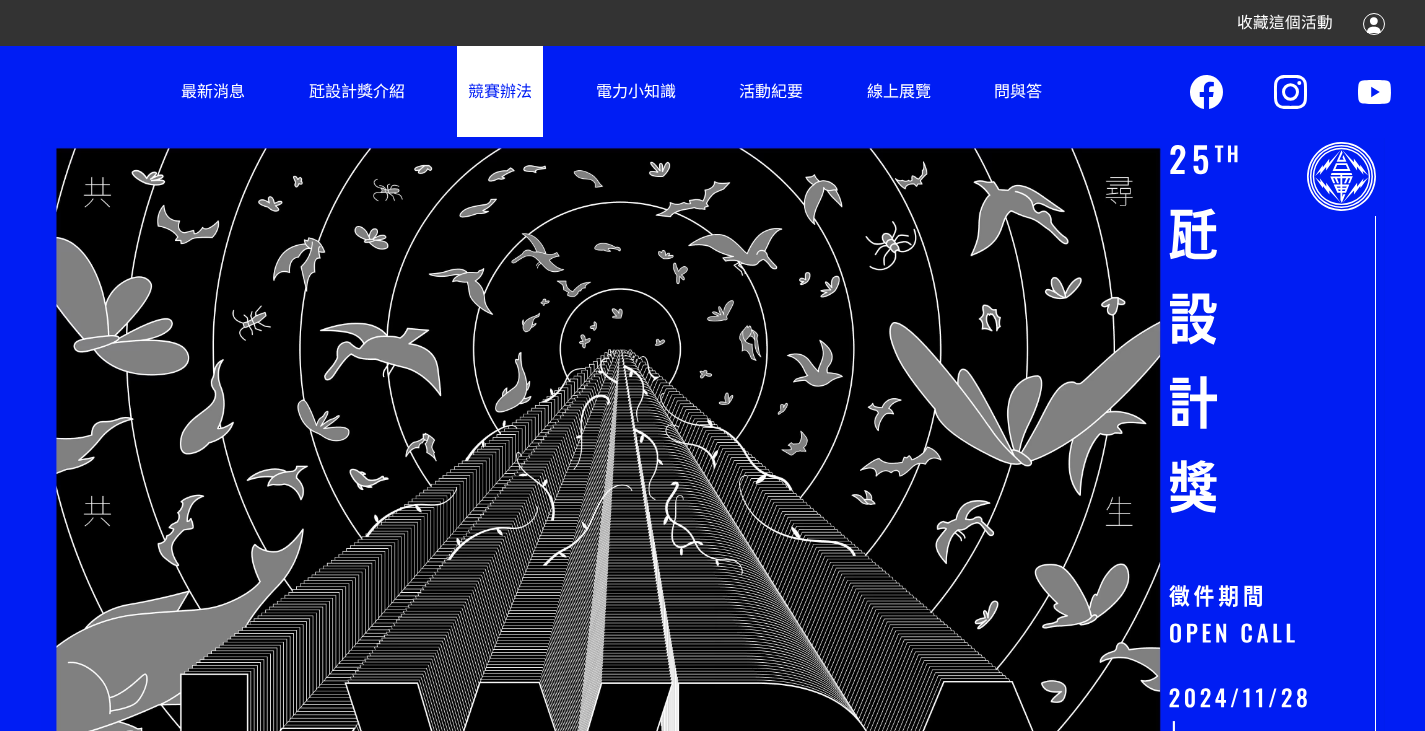 scroll, scrollTop: 0, scrollLeft: 0, axis: both 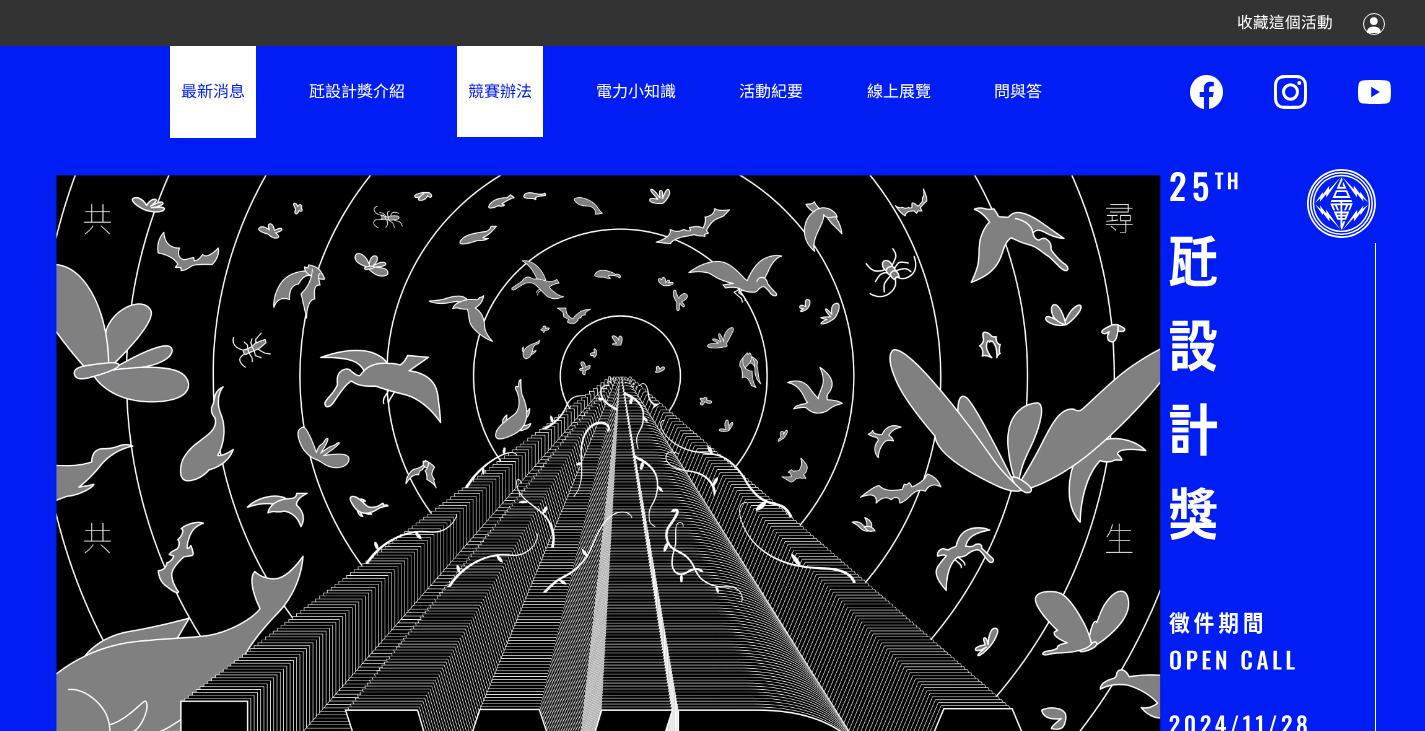click on "最新消息" at bounding box center [213, 91] 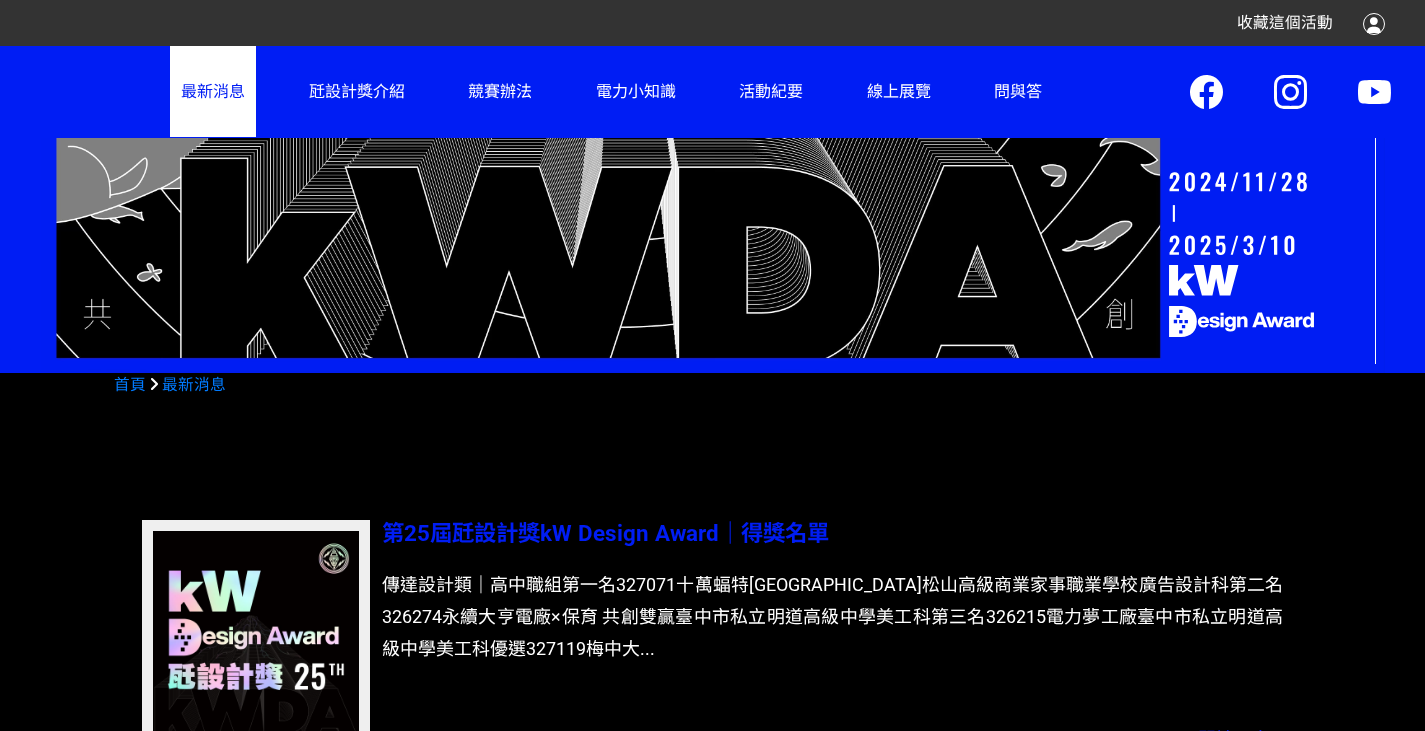 scroll, scrollTop: 756, scrollLeft: 0, axis: vertical 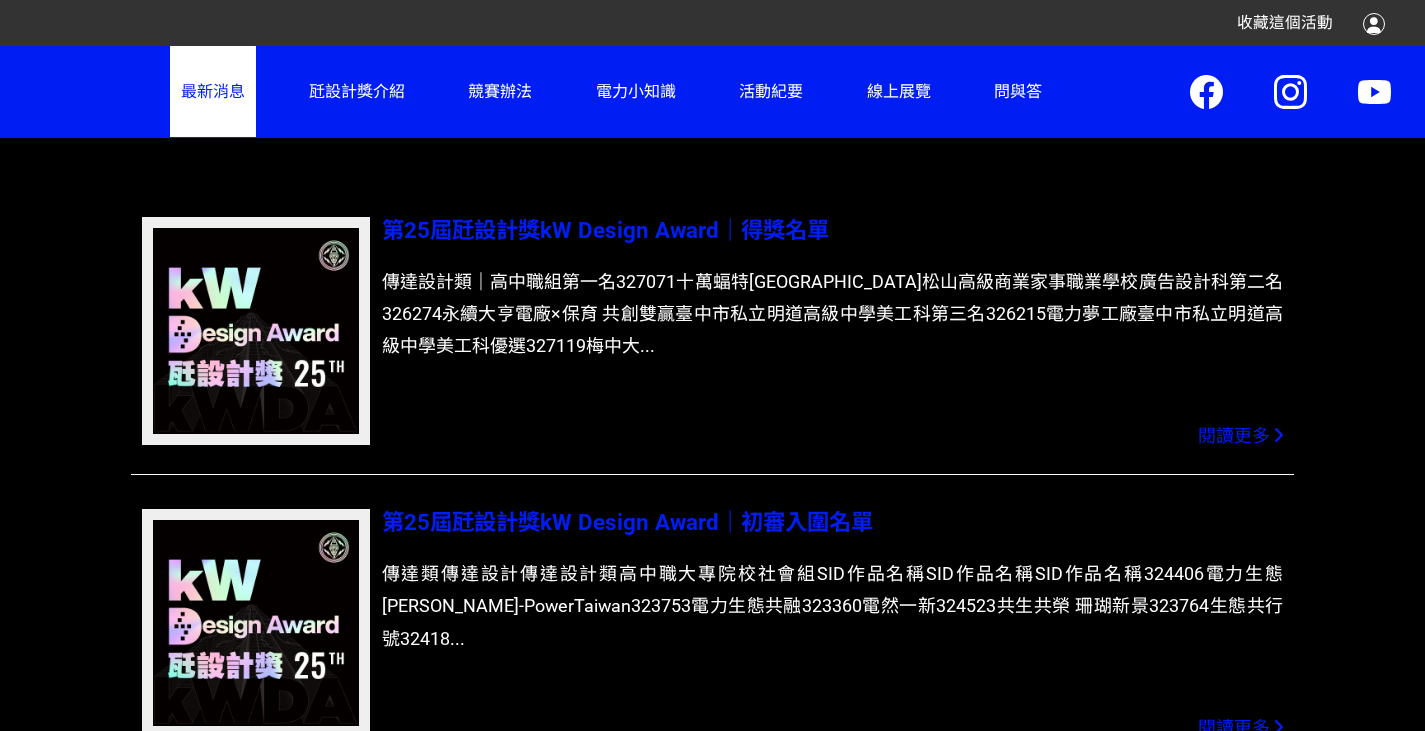 click on "閱讀更多" at bounding box center [1234, 435] 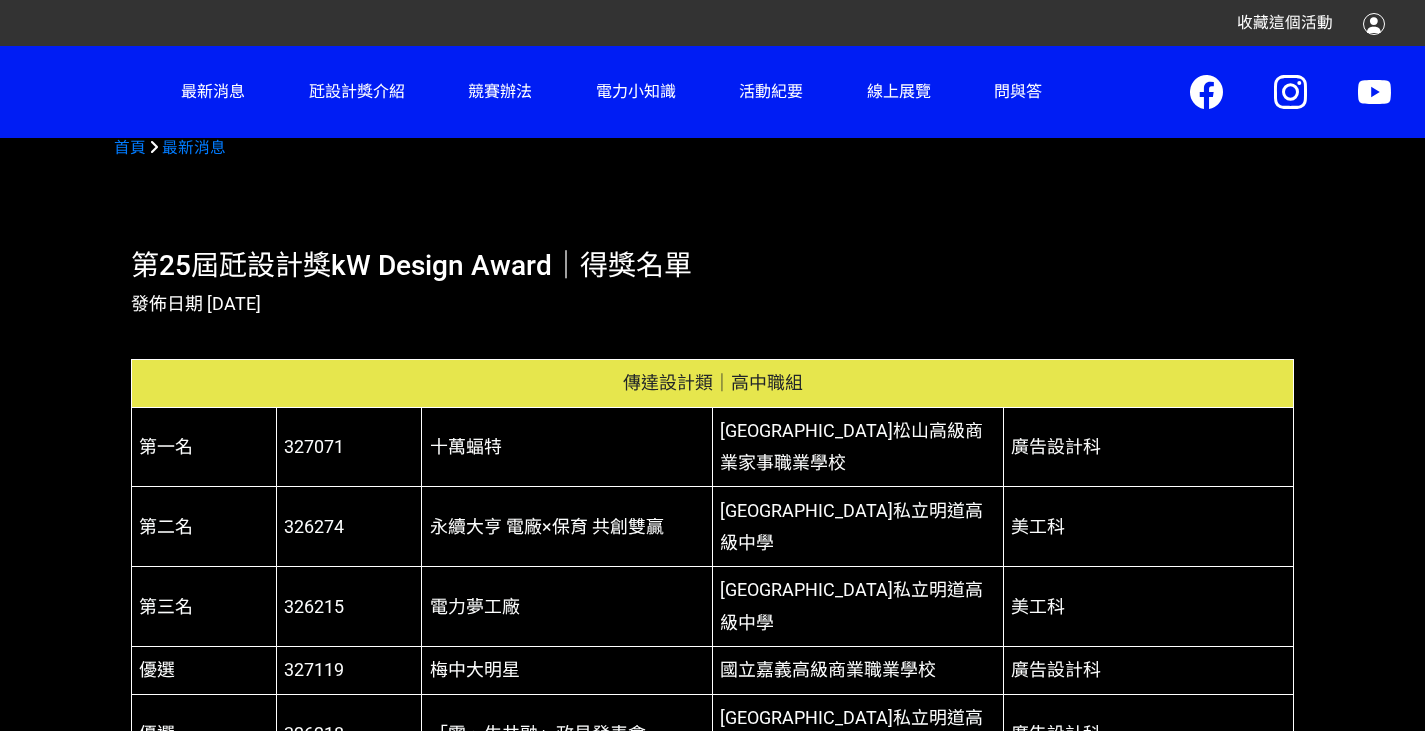 scroll, scrollTop: 746, scrollLeft: 0, axis: vertical 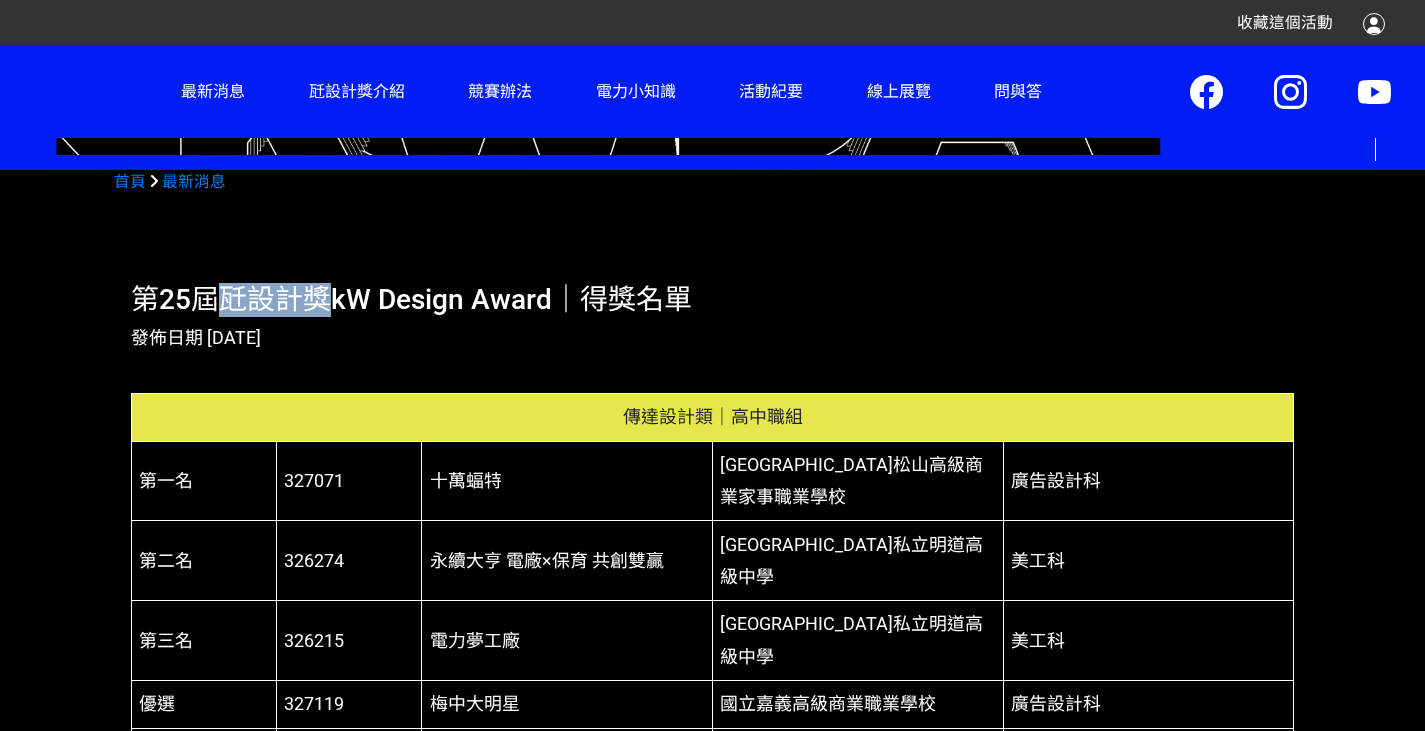 drag, startPoint x: 222, startPoint y: 297, endPoint x: 335, endPoint y: 301, distance: 113.07078 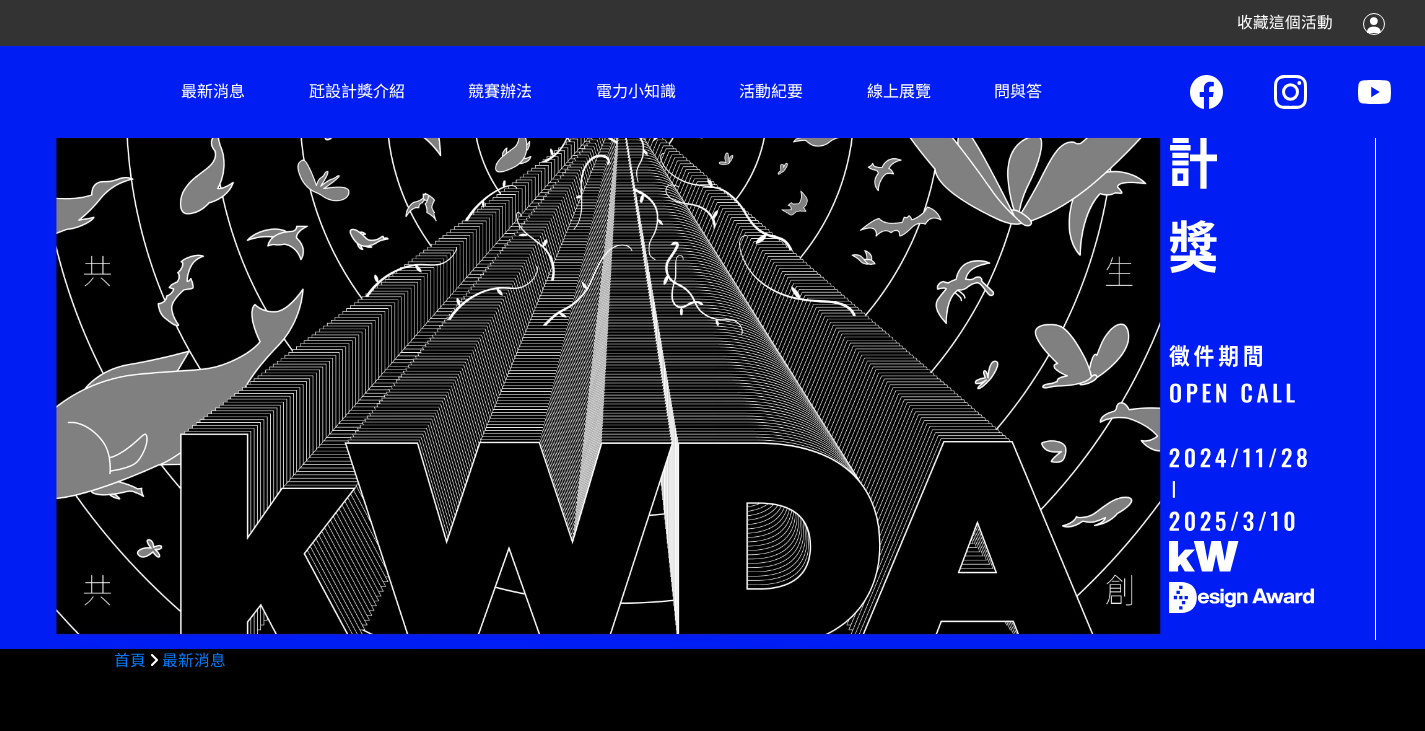 scroll, scrollTop: 0, scrollLeft: 0, axis: both 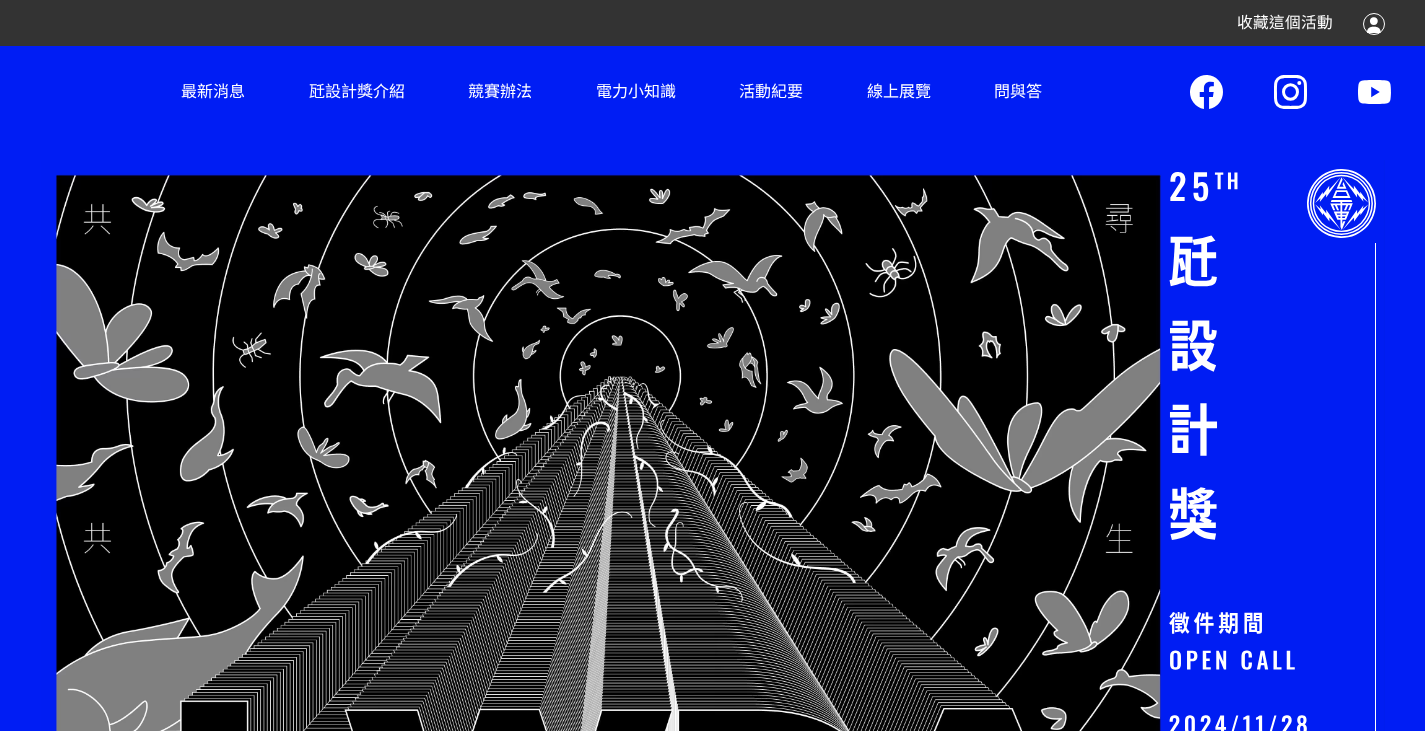 click at bounding box center (1203, 356) 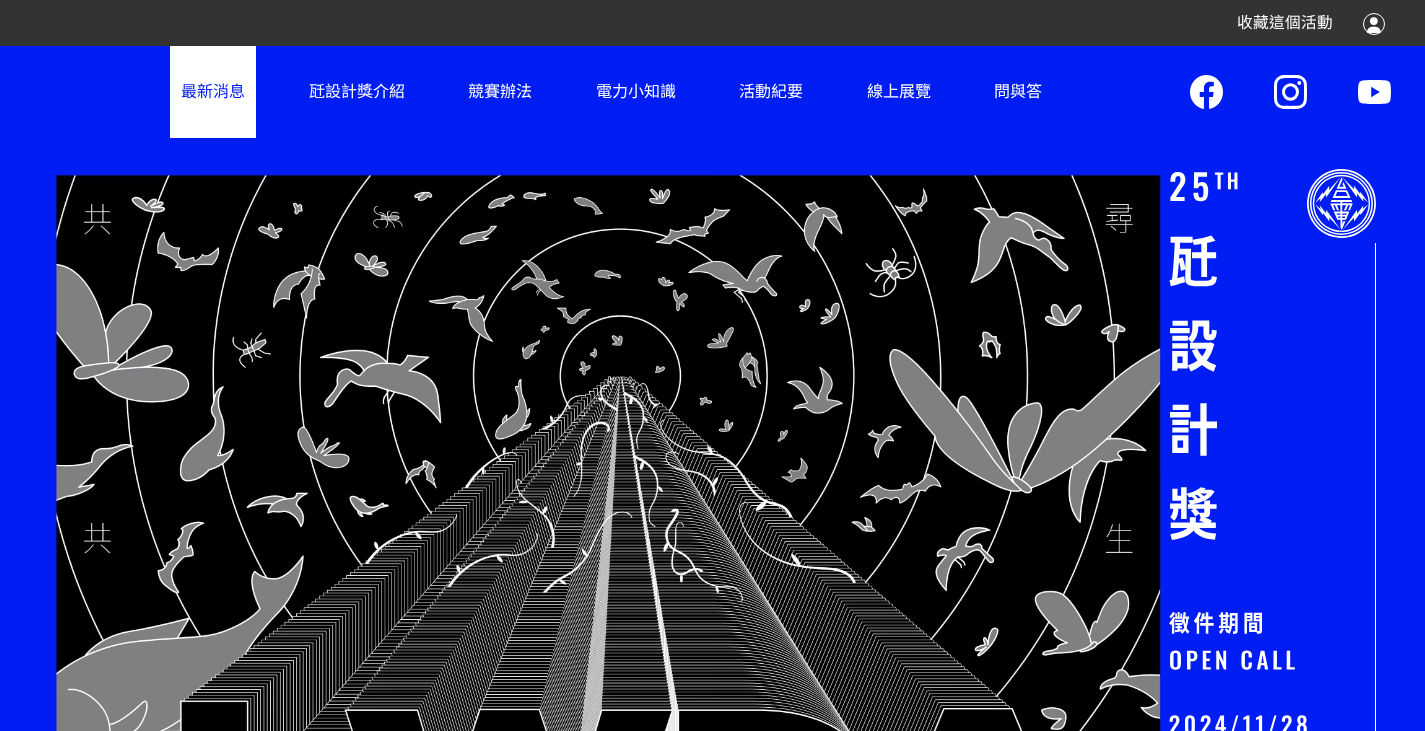 click on "最新消息" at bounding box center [213, 91] 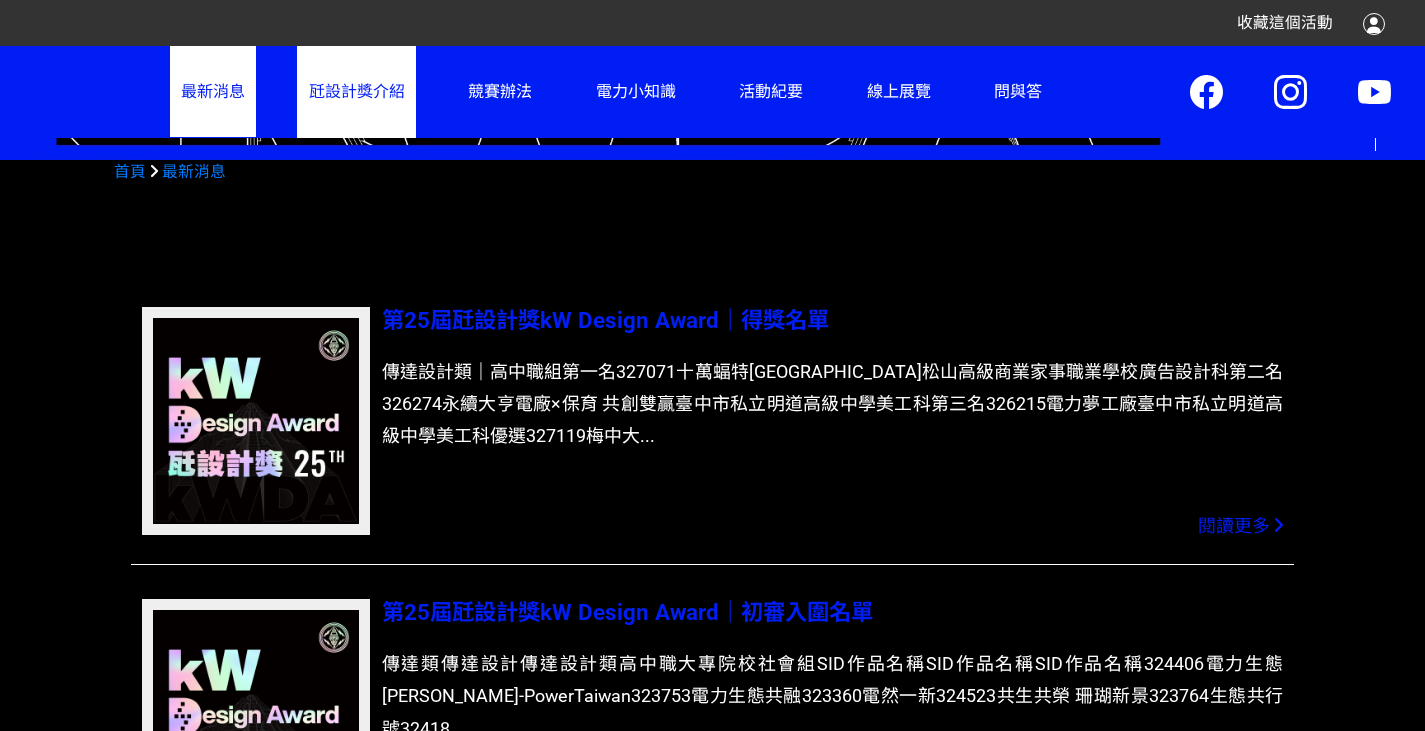 click on "瓩設計獎介紹" at bounding box center (356, 91) 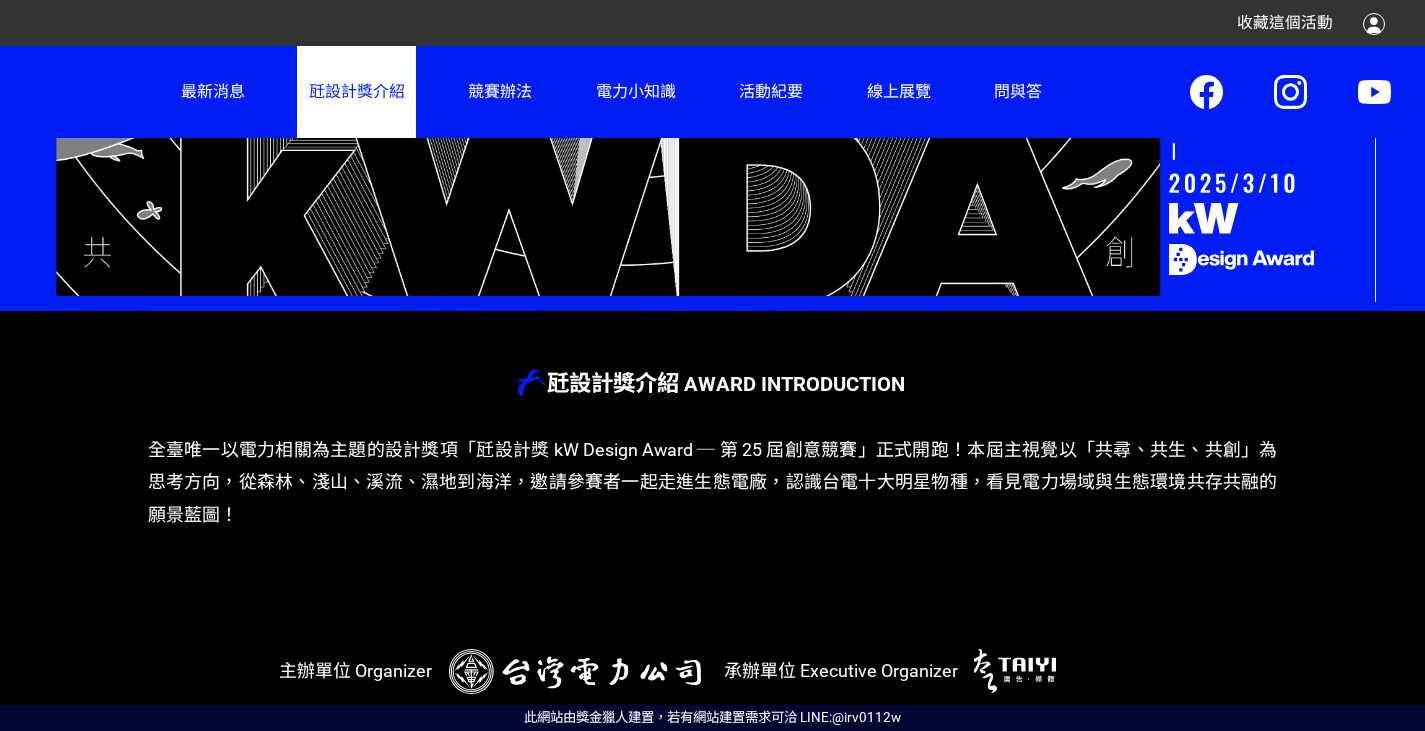 scroll, scrollTop: 605, scrollLeft: 0, axis: vertical 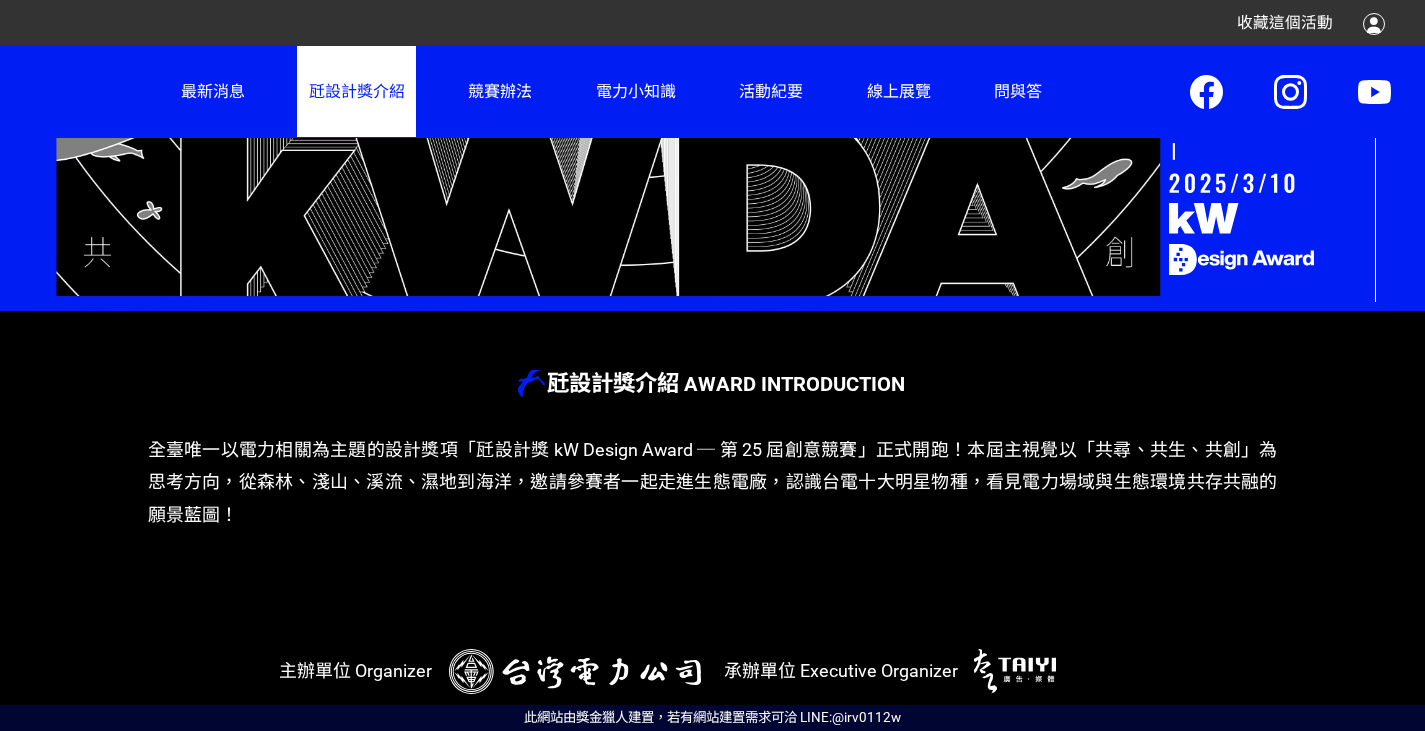 click on "瓩設計獎介紹 Award Introduction" at bounding box center [712, 384] 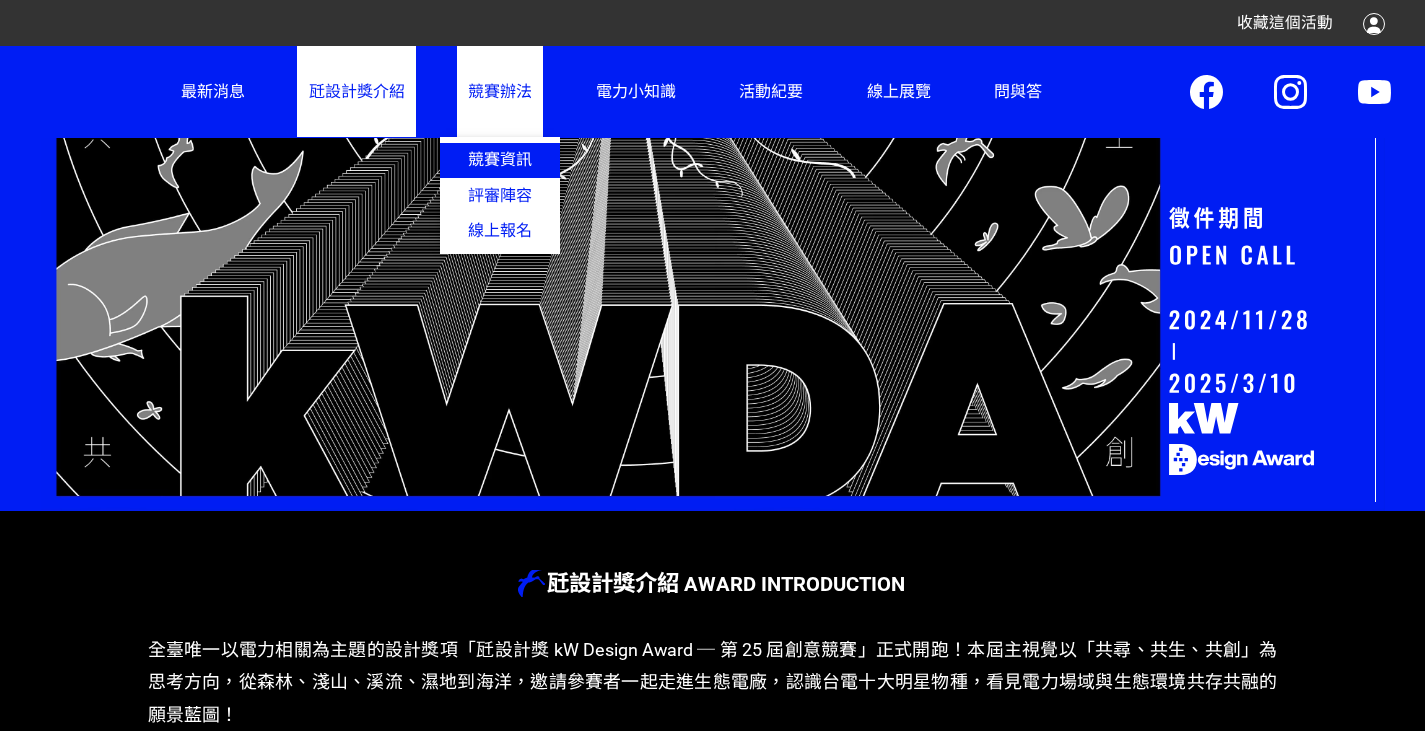 click on "競賽資訊" 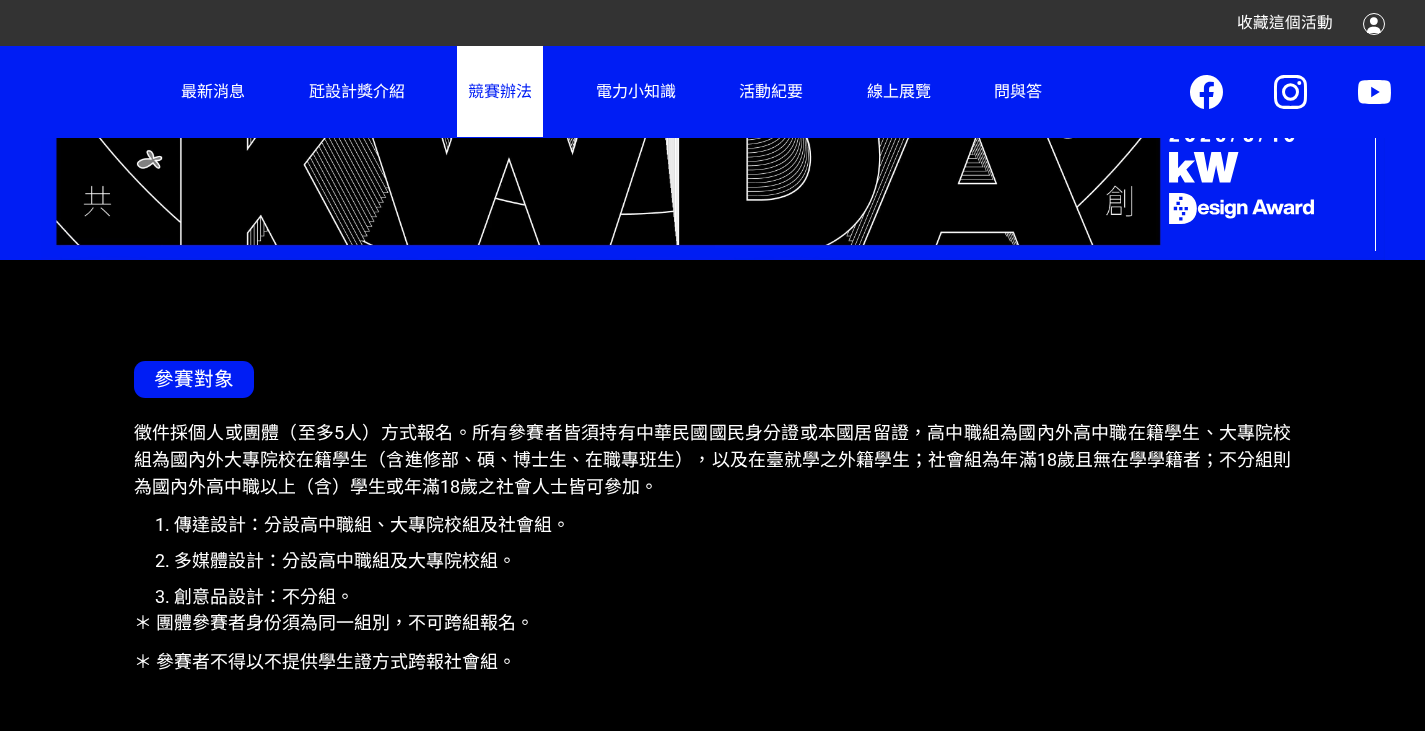 scroll, scrollTop: 856, scrollLeft: 0, axis: vertical 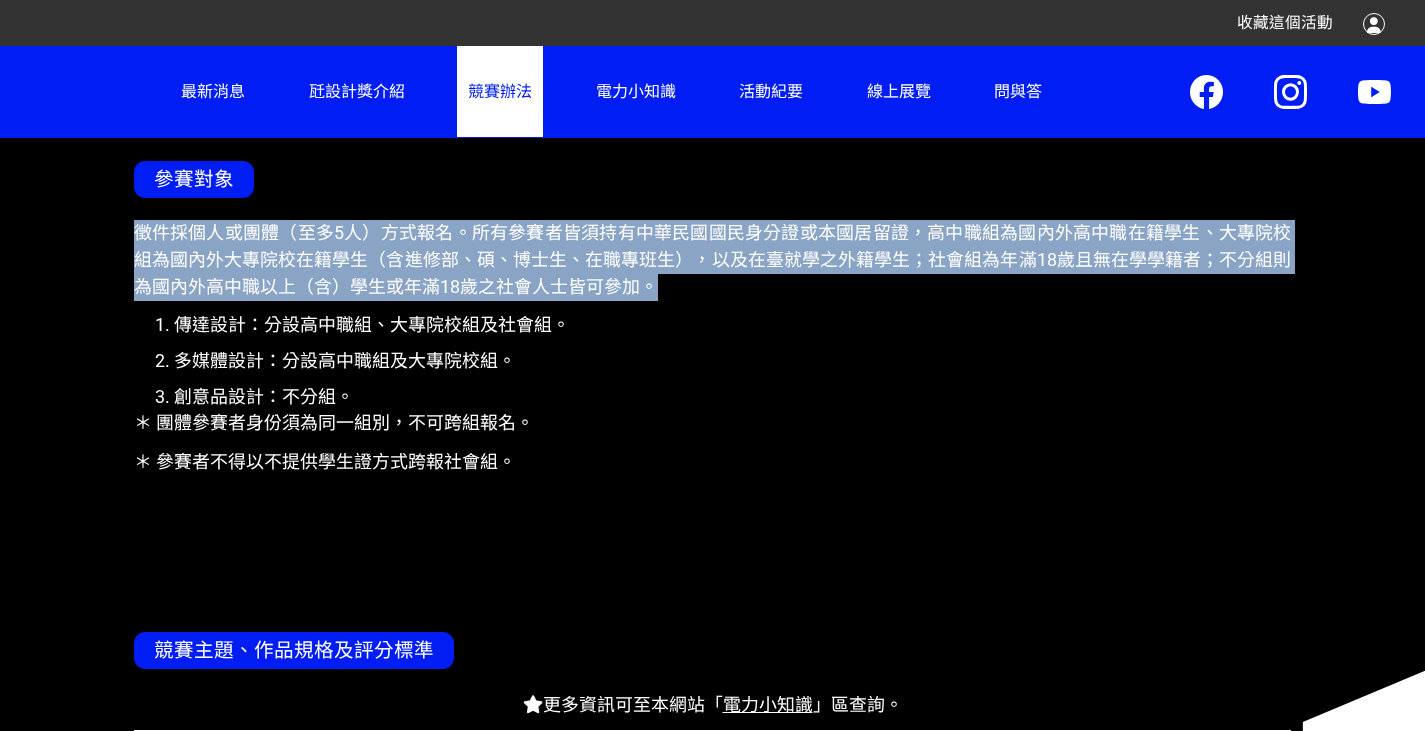 drag, startPoint x: 193, startPoint y: 231, endPoint x: 926, endPoint y: 283, distance: 734.84216 